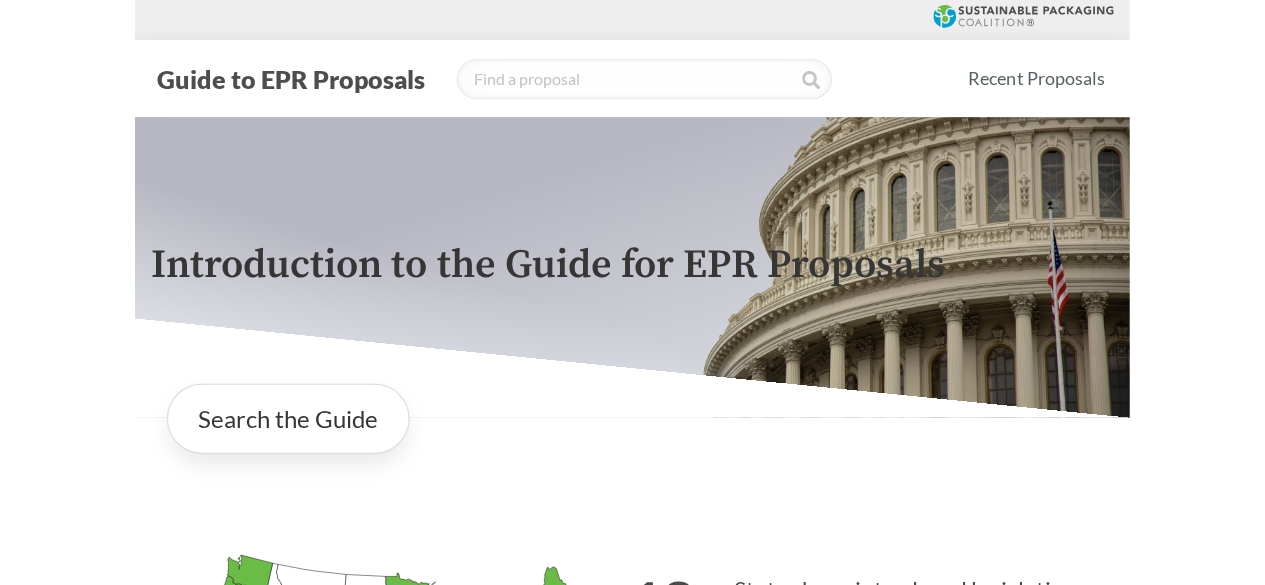 scroll, scrollTop: 0, scrollLeft: 0, axis: both 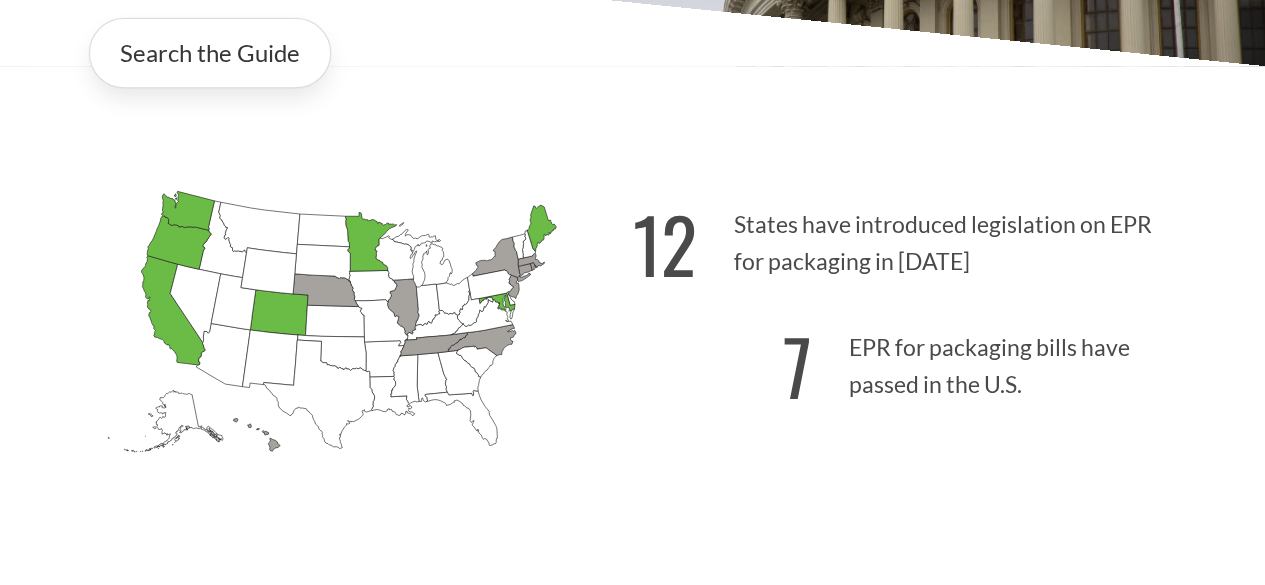 click on "[US_STATE]
Passed: 1" 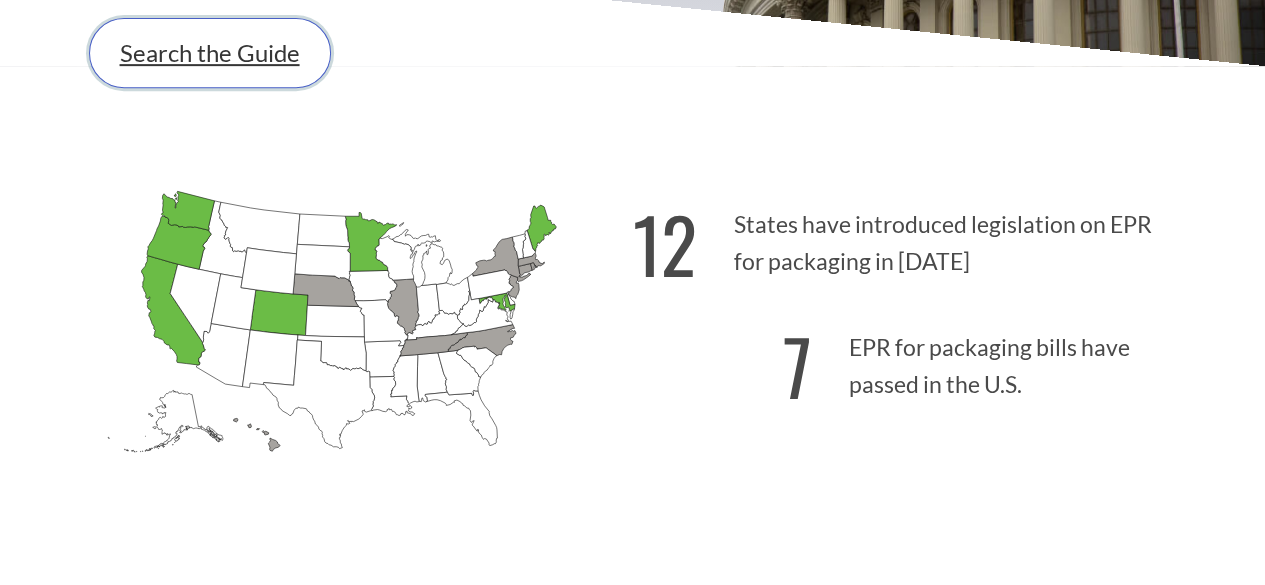 click on "Search the Guide" at bounding box center (210, 53) 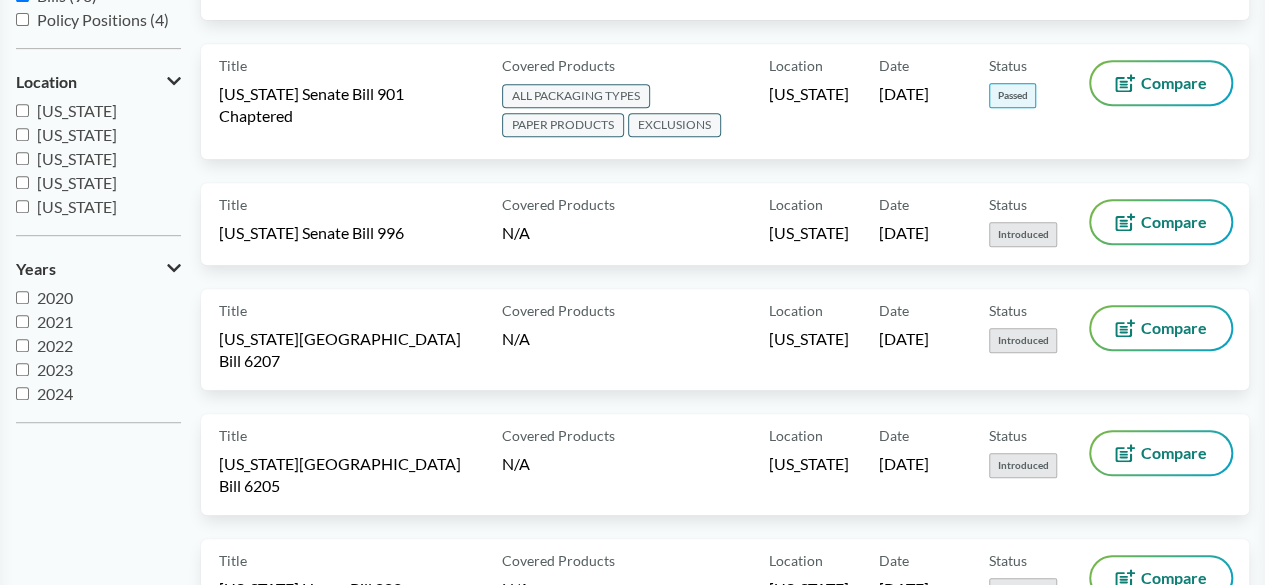 scroll, scrollTop: 0, scrollLeft: 0, axis: both 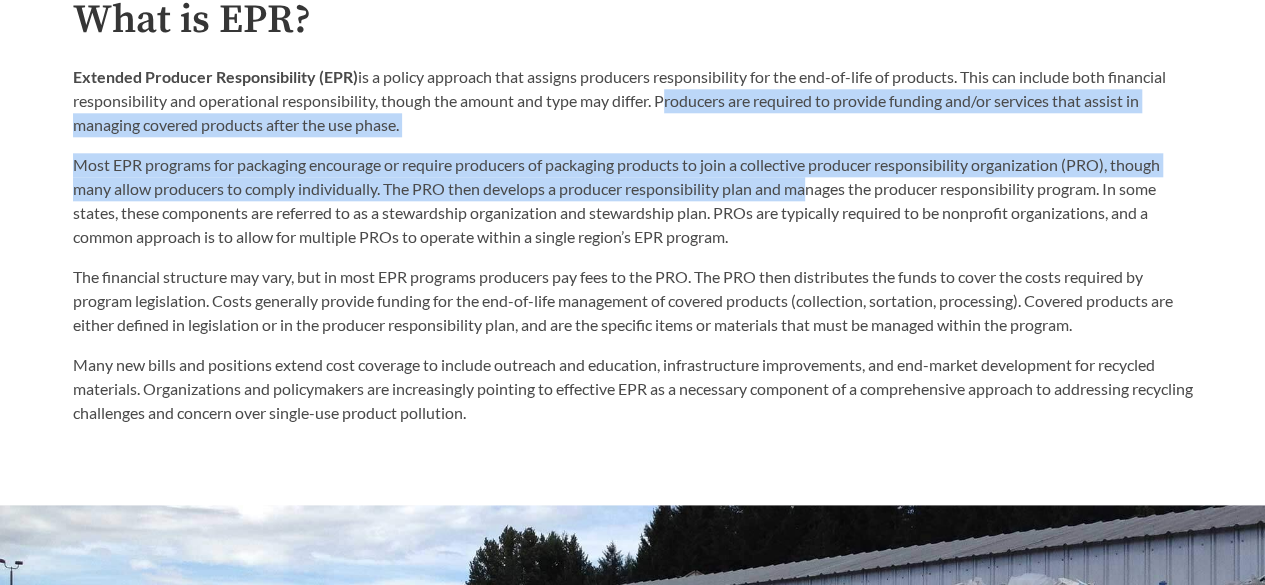 drag, startPoint x: 662, startPoint y: 107, endPoint x: 815, endPoint y: 191, distance: 174.54225 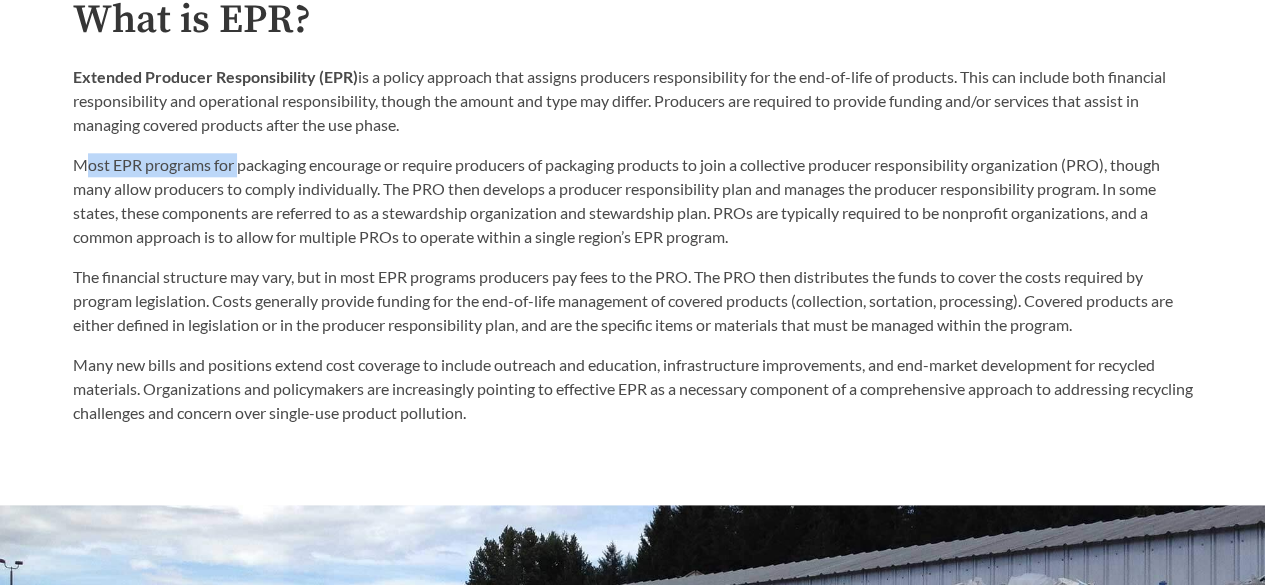 drag, startPoint x: 81, startPoint y: 165, endPoint x: 241, endPoint y: 169, distance: 160.04999 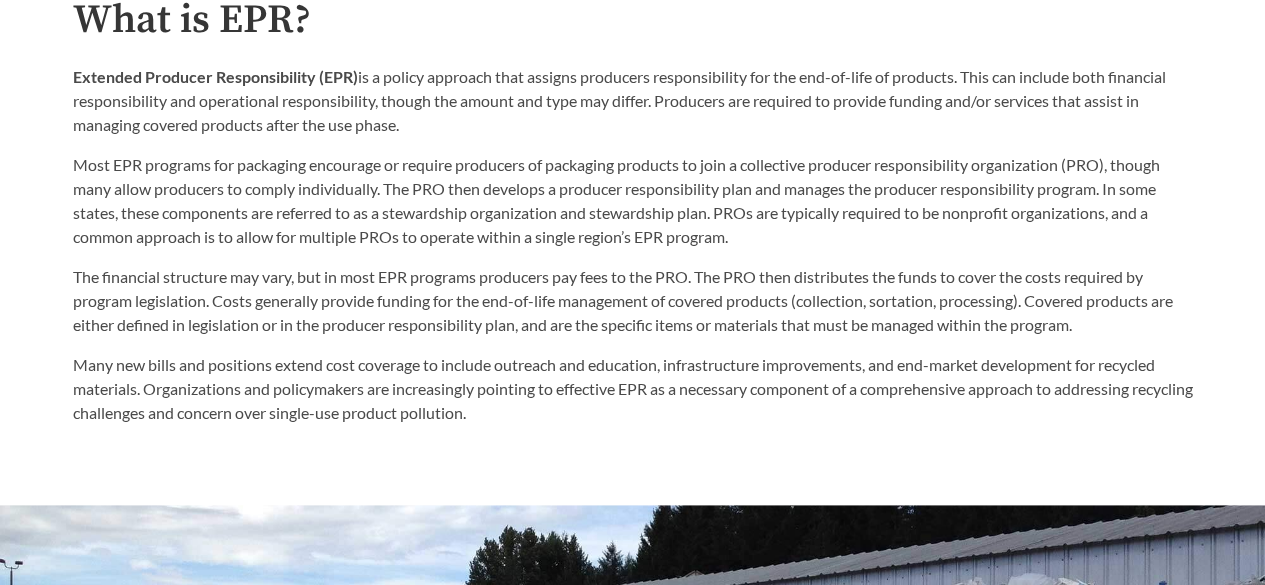 click on "Most EPR programs for packaging encourage or require producers of packaging products to join a collective producer responsibility organization (PRO), though many allow producers to comply individually. The PRO then develops a producer responsibility plan and manages the producer responsibility program. In some states, these components are referred to as a stewardship organization and stewardship plan. PROs are typically required to be nonprofit organizations, and a common approach is to allow for multiple PROs to operate within a single region’s EPR program." at bounding box center [633, 201] 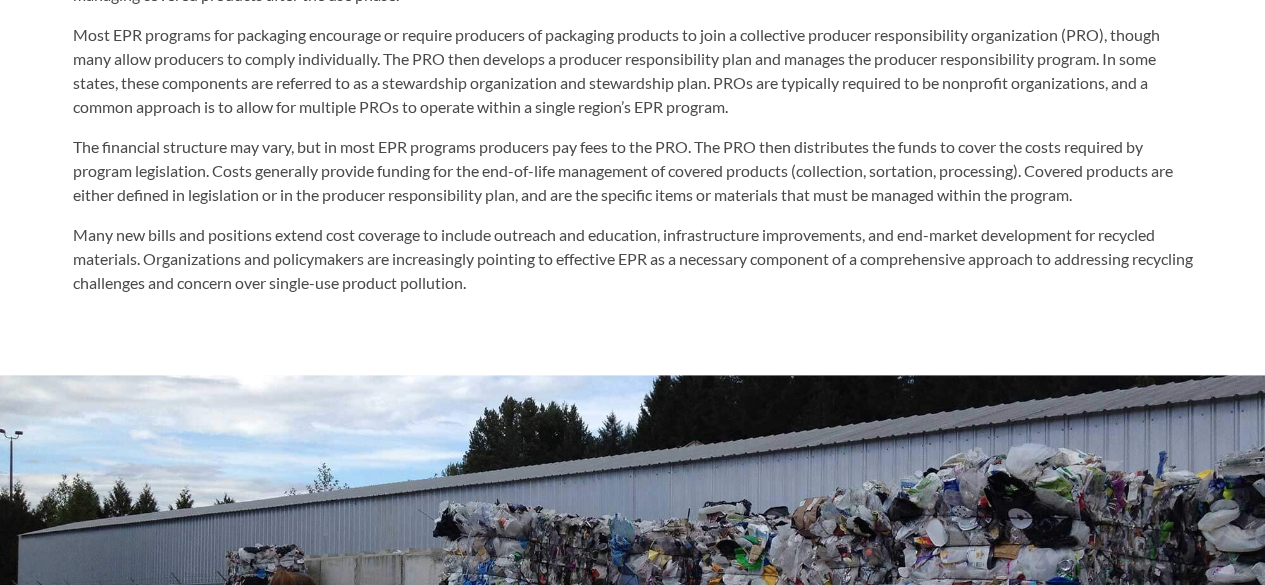 scroll, scrollTop: 1158, scrollLeft: 0, axis: vertical 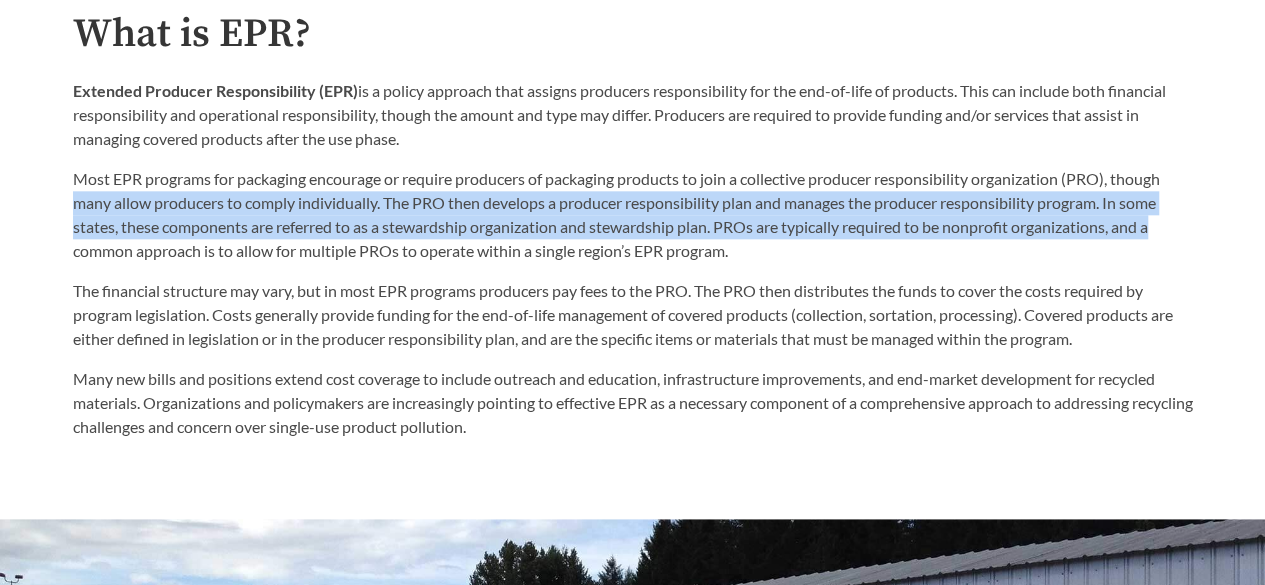 drag, startPoint x: 1259, startPoint y: 167, endPoint x: 1254, endPoint y: 222, distance: 55.226807 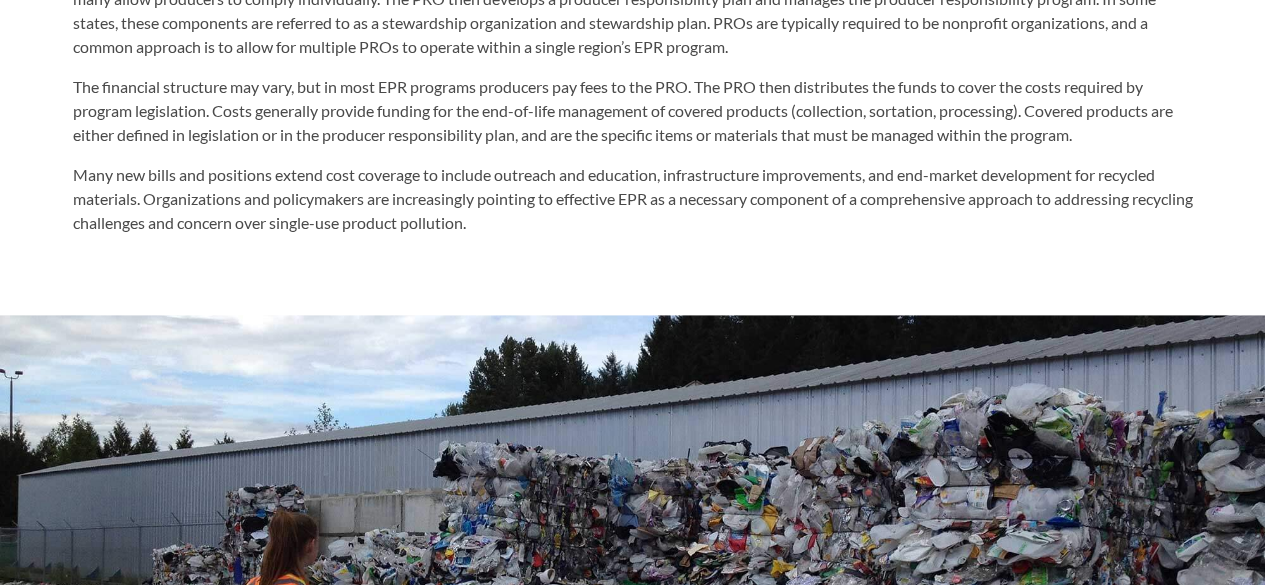 click on "Many new bills and positions extend cost coverage to include outreach and education, infrastructure improvements, and end-market development for recycled materials. Organizations and policymakers are increasingly pointing to effective EPR as a necessary component of a comprehensive approach to addressing recycling challenges and concern over single-use product pollution." at bounding box center (633, 199) 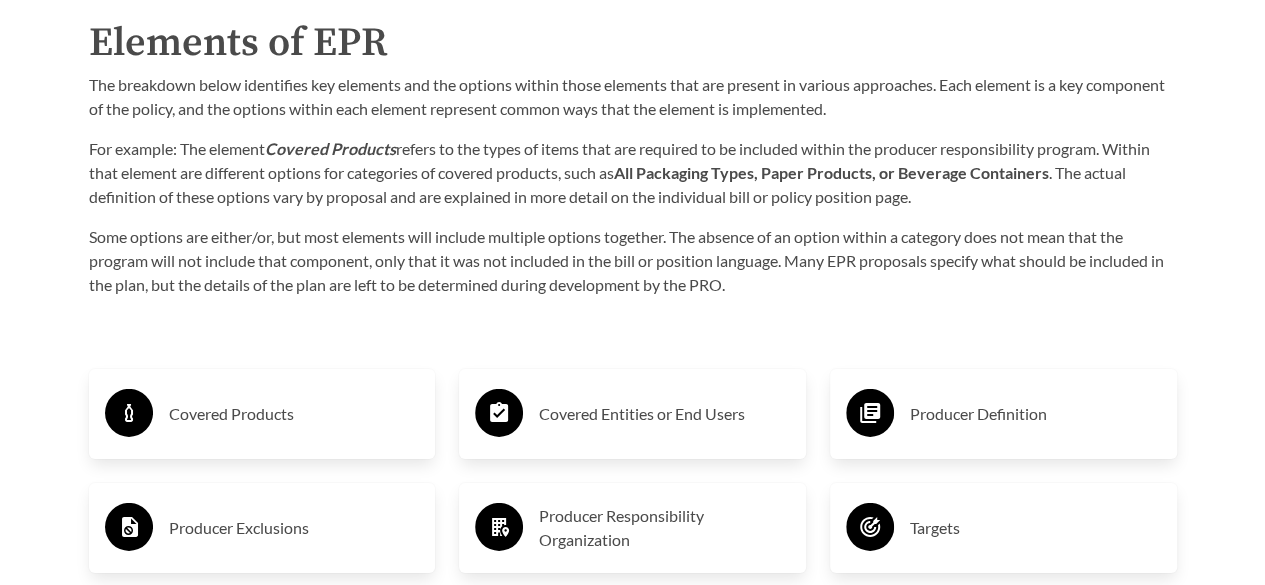 scroll, scrollTop: 2971, scrollLeft: 0, axis: vertical 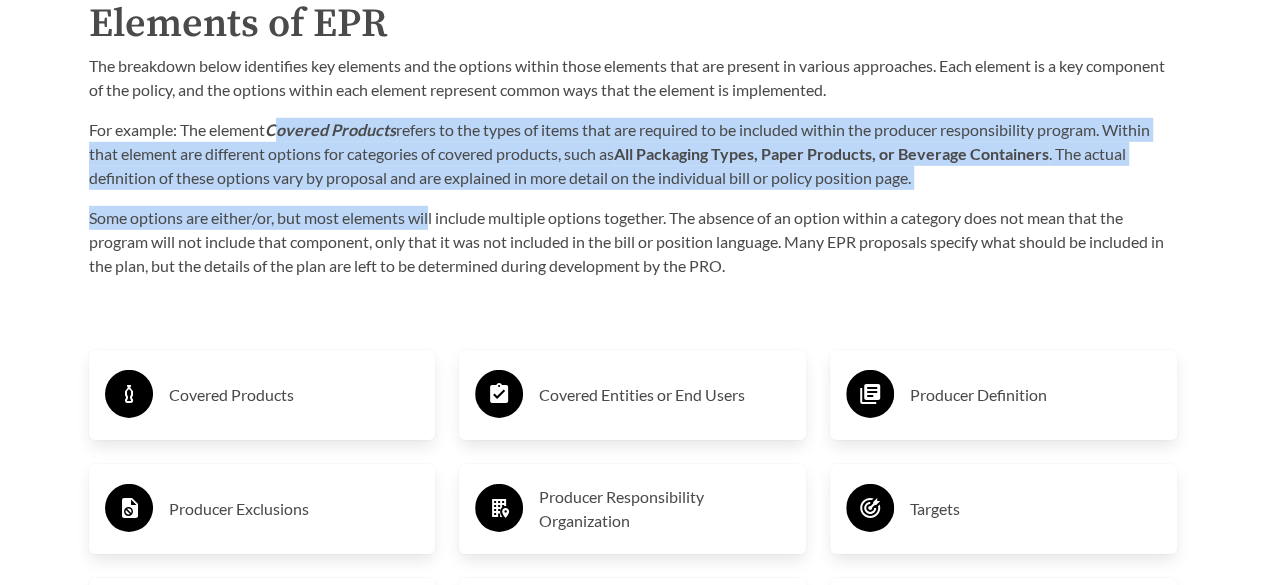 drag, startPoint x: 278, startPoint y: 135, endPoint x: 436, endPoint y: 195, distance: 169.00888 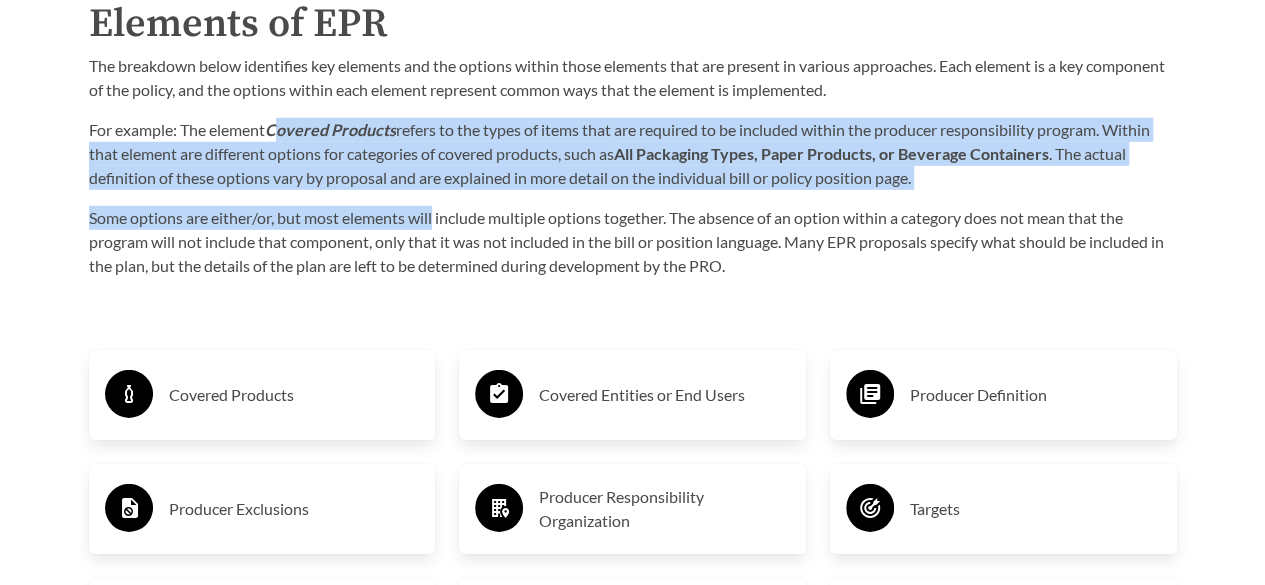 click on "Covered Products" at bounding box center [330, 129] 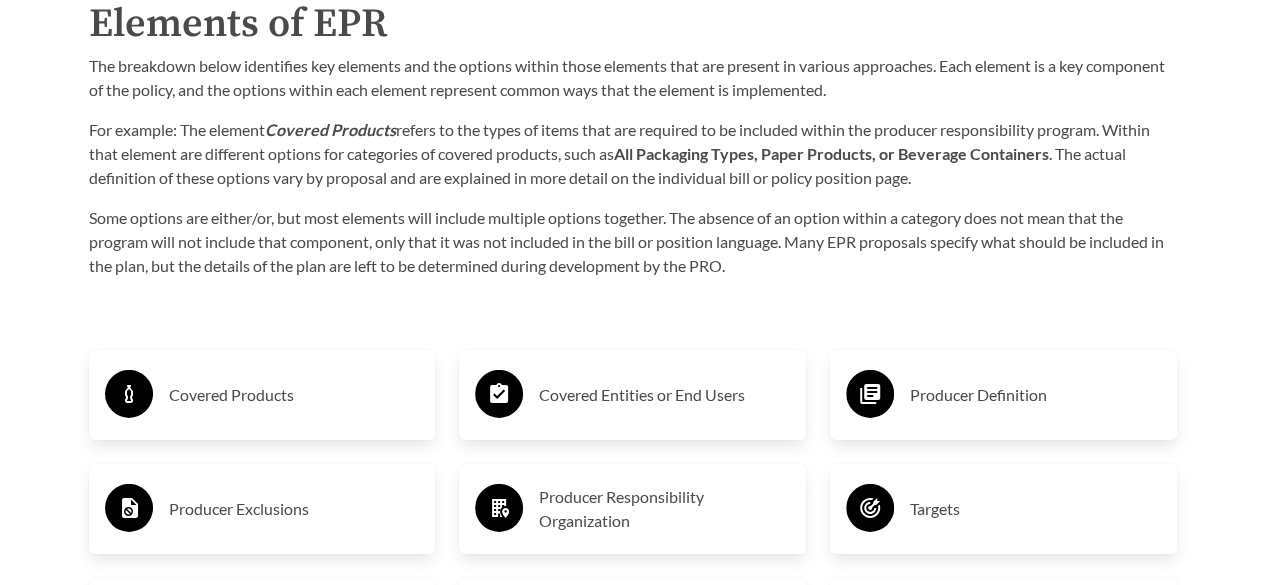 click on "The breakdown below identifies key elements and the options within those elements that are present in various approaches. Each element is a key component of the policy, and the options within each element represent common ways that the element is implemented.
For example: The element  Covered Products  refers to the types of items that are required to be included within the producer responsibility program. Within that element are different options for categories of covered products, such as  All Packaging Types, Paper Products, or Beverage Containers . The actual definition of these options vary by proposal and are explained in more detail on the individual bill or policy position page." at bounding box center (633, 166) 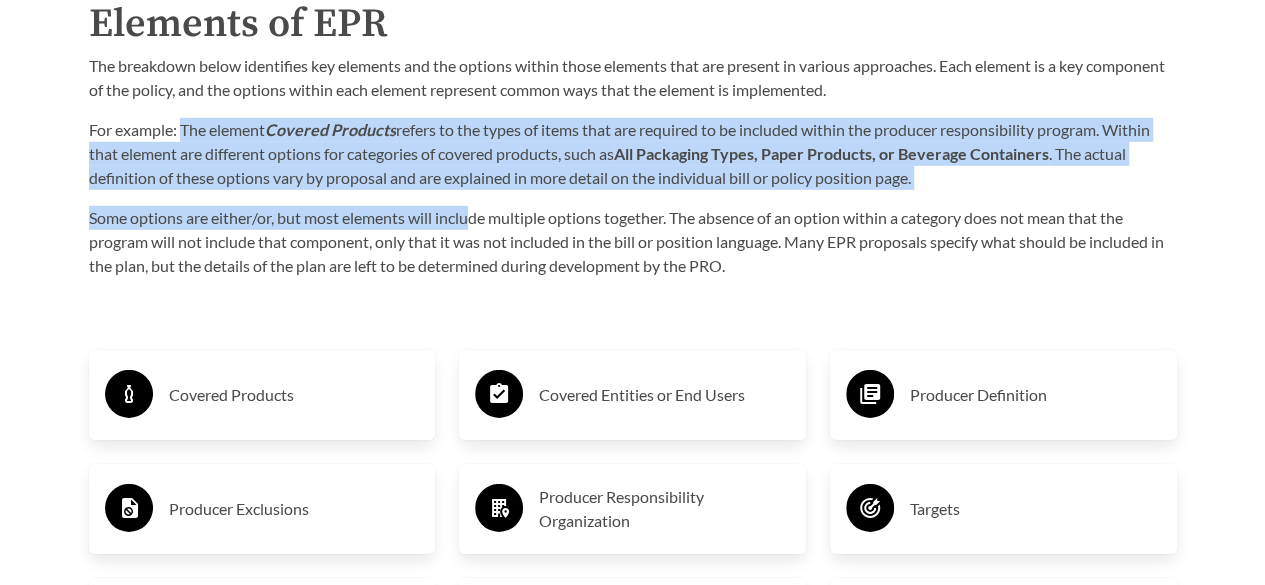 drag, startPoint x: 184, startPoint y: 133, endPoint x: 472, endPoint y: 221, distance: 301.14447 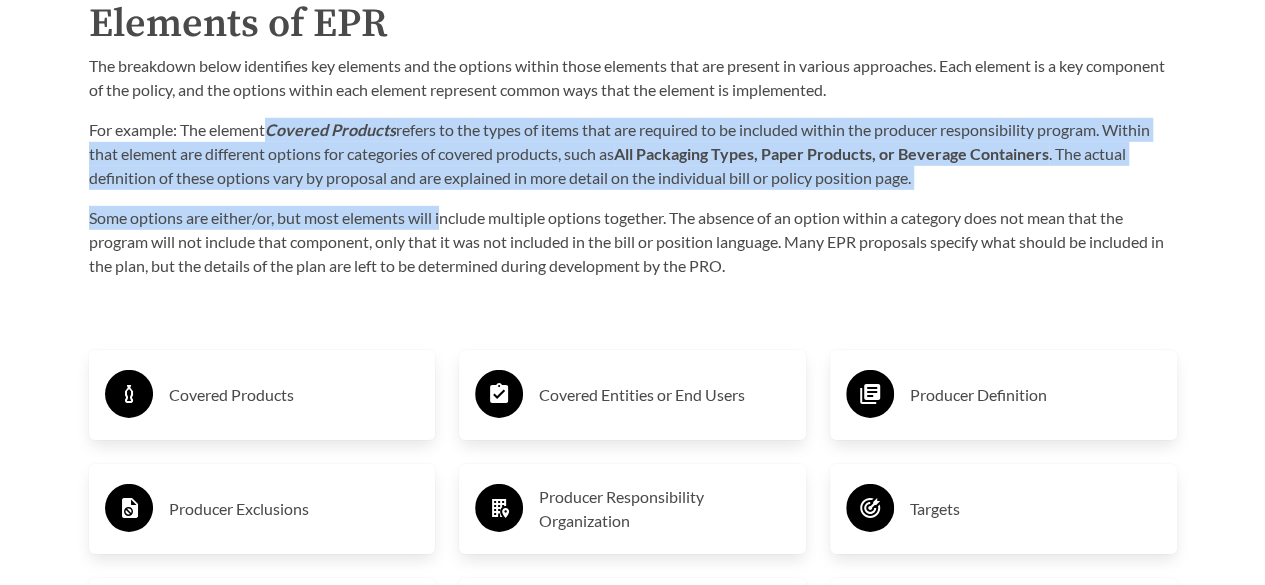 drag, startPoint x: 276, startPoint y: 132, endPoint x: 449, endPoint y: 207, distance: 188.55768 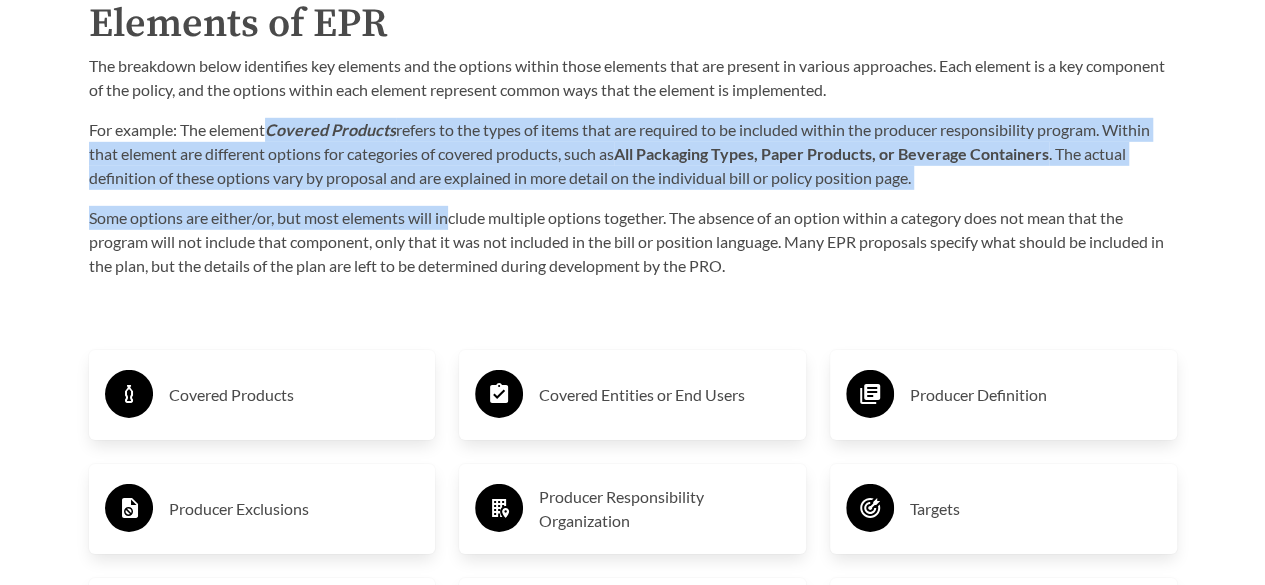 click on "For example: The element  Covered Products  refers to the types of items that are required to be included within the producer responsibility program. Within that element are different options for categories of covered products, such as  All Packaging Types, Paper Products, or Beverage Containers . The actual definition of these options vary by proposal and are explained in more detail on the individual bill or policy position page." at bounding box center [633, 154] 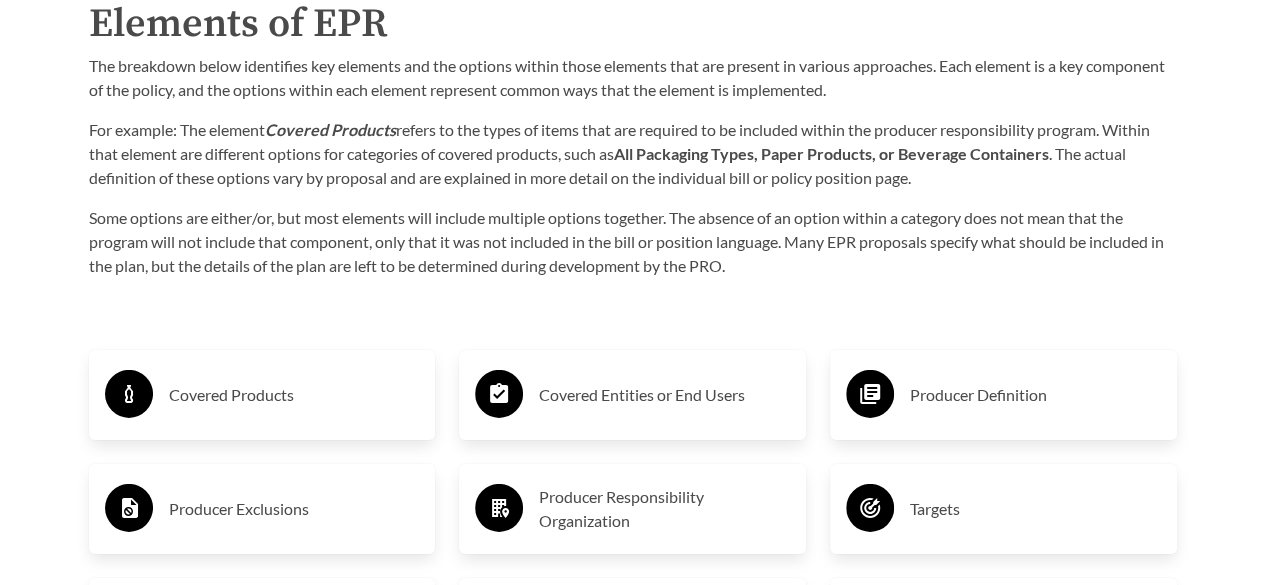 scroll, scrollTop: 2944, scrollLeft: 0, axis: vertical 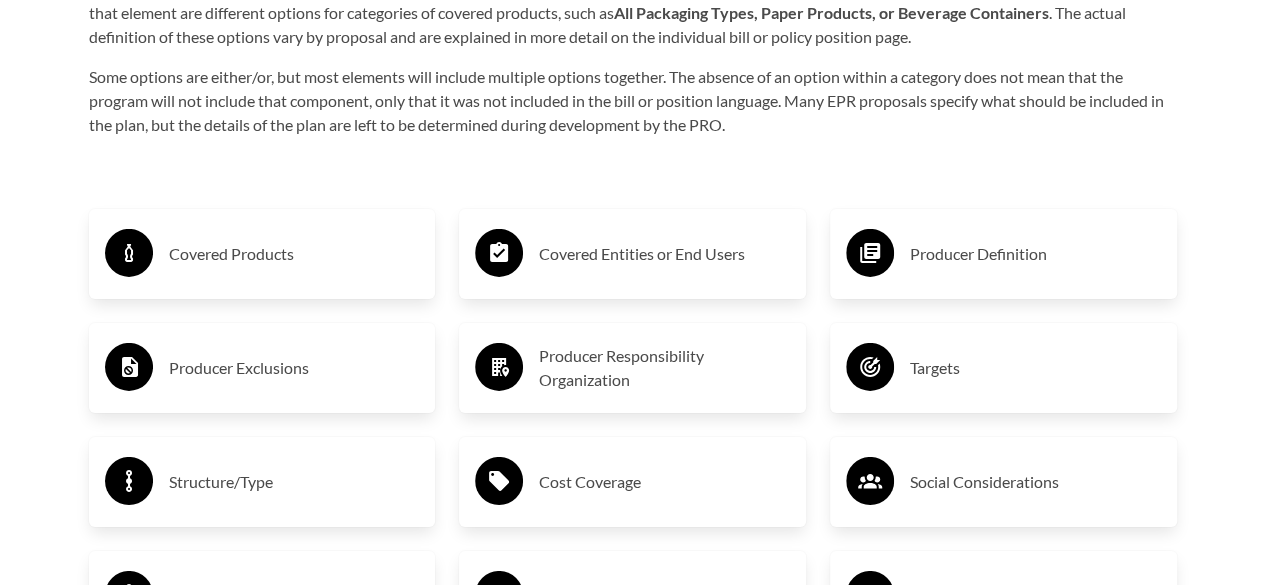 click on "Producer Responsibility Organization" at bounding box center [664, 368] 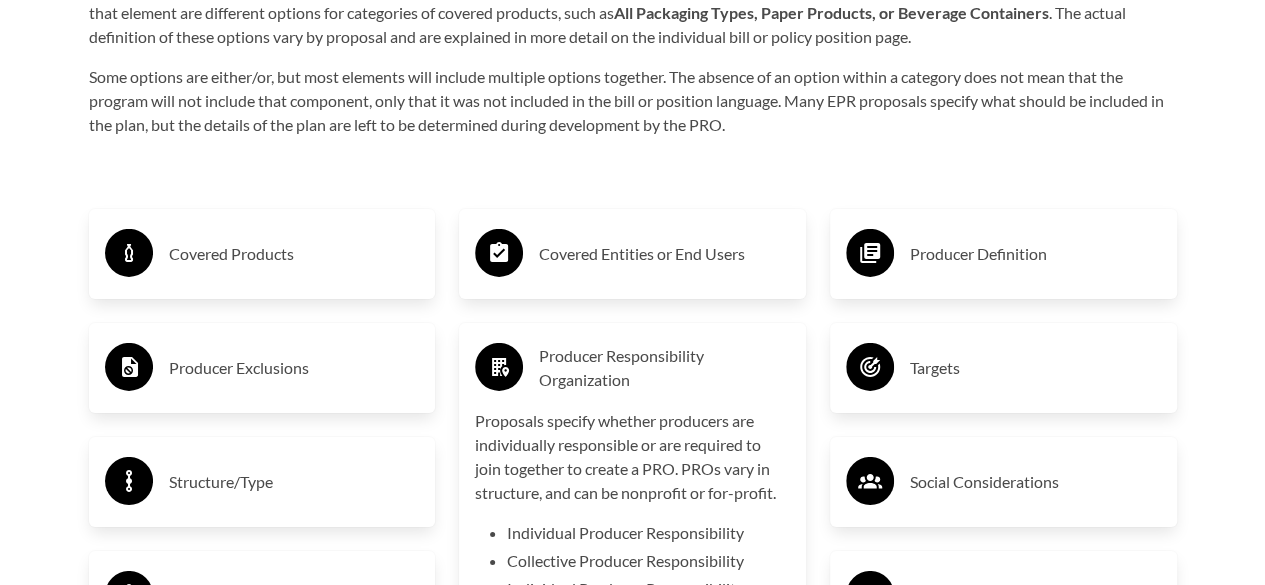 click on "Producer Definition" at bounding box center (1003, 254) 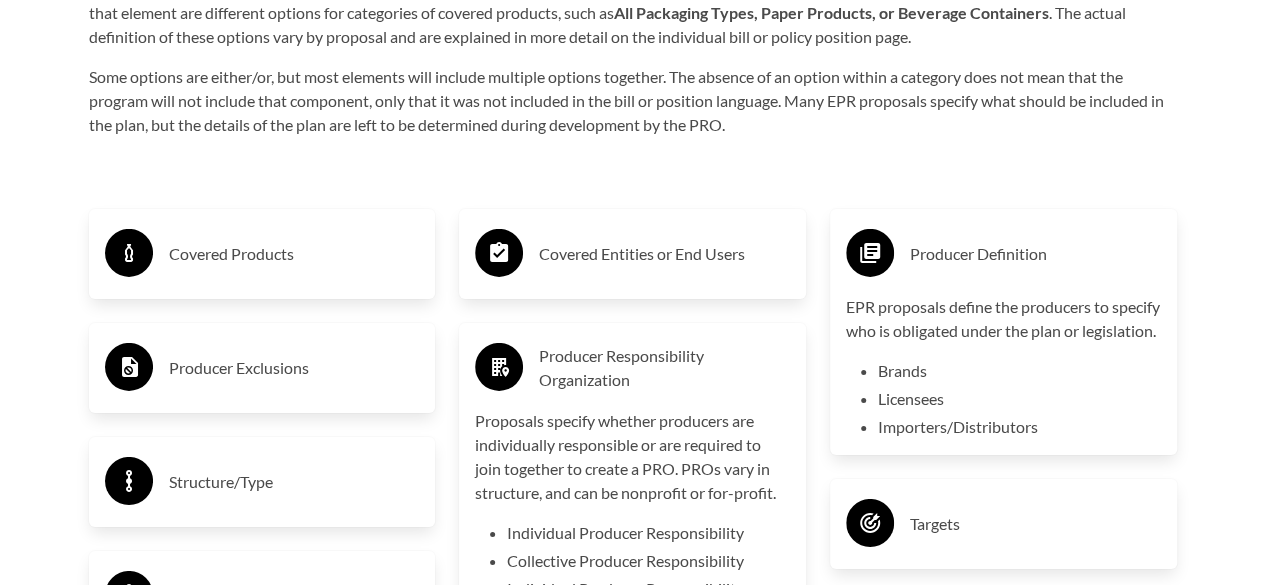 click on "Producer Definition" at bounding box center [1003, 254] 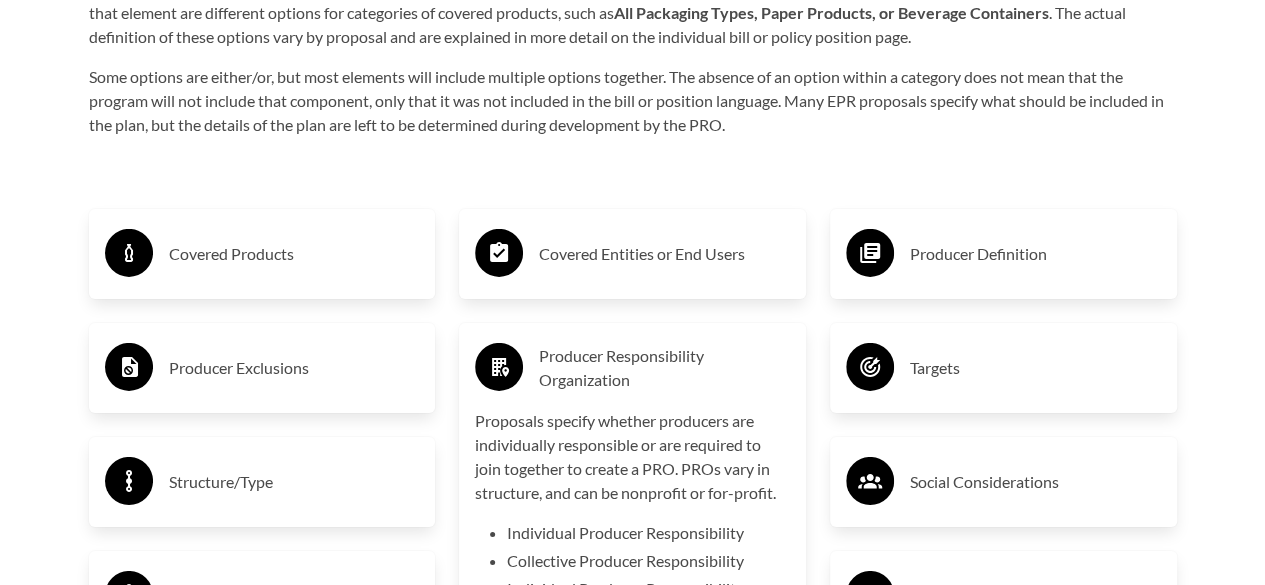 click on "Producer Responsibility Organization" at bounding box center [664, 368] 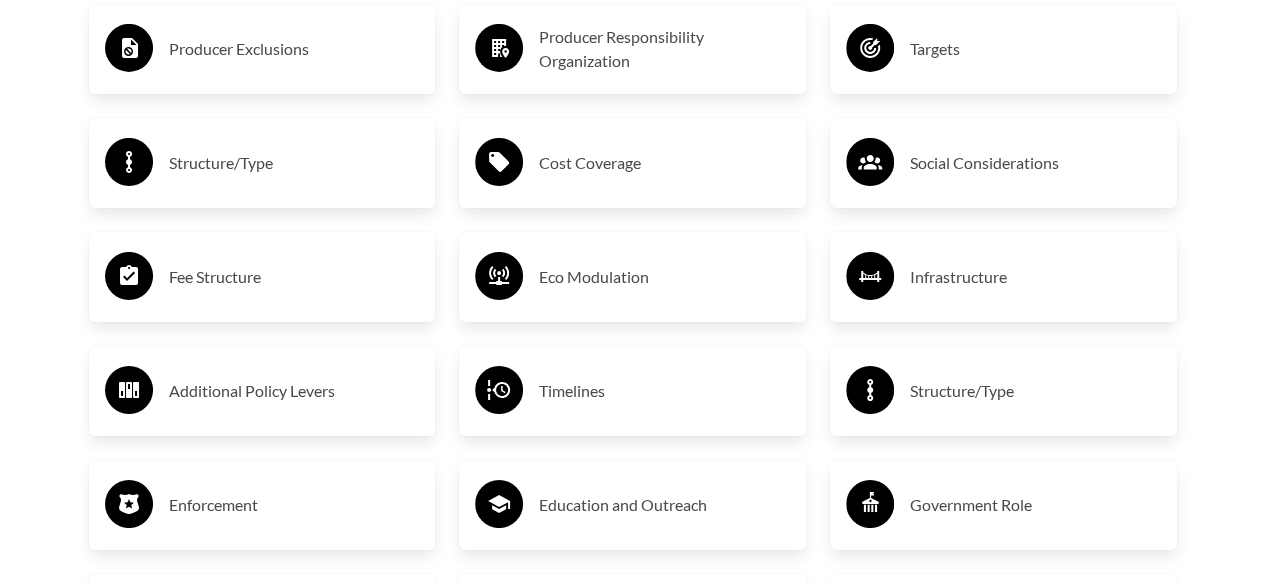 scroll, scrollTop: 3450, scrollLeft: 0, axis: vertical 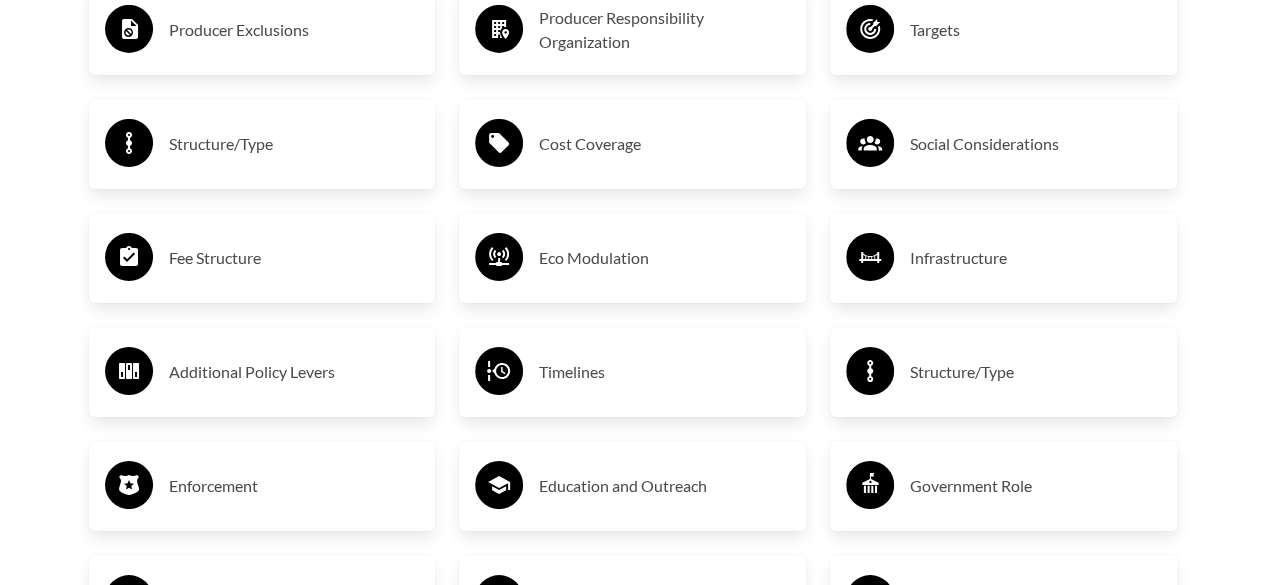 drag, startPoint x: 1278, startPoint y: 412, endPoint x: 1196, endPoint y: 437, distance: 85.72631 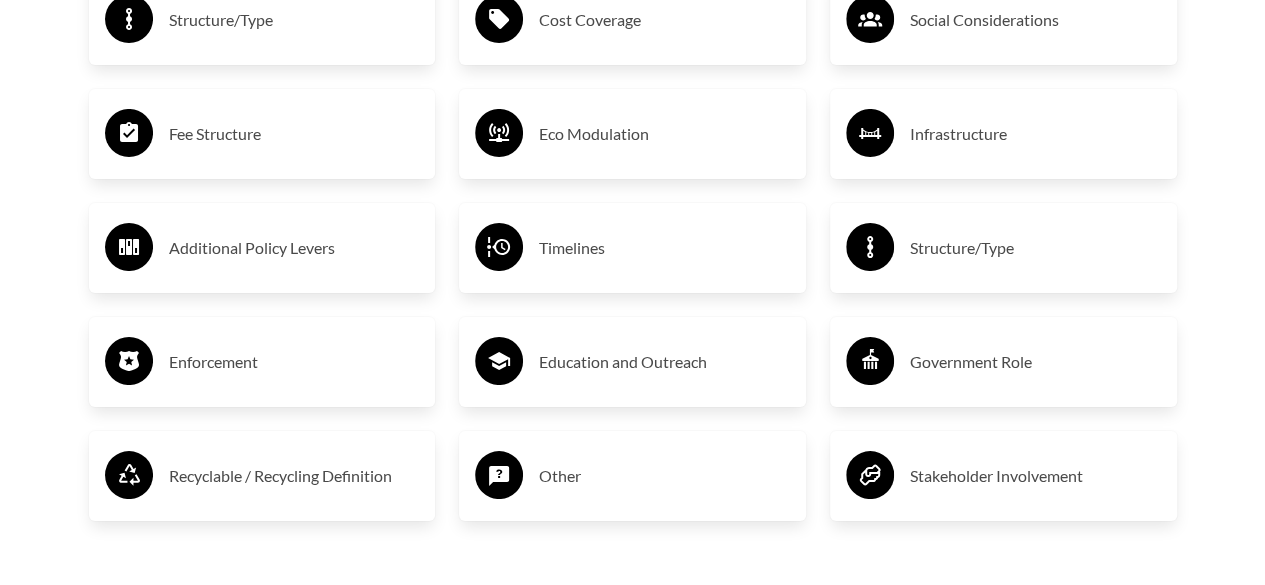 scroll, scrollTop: 3659, scrollLeft: 0, axis: vertical 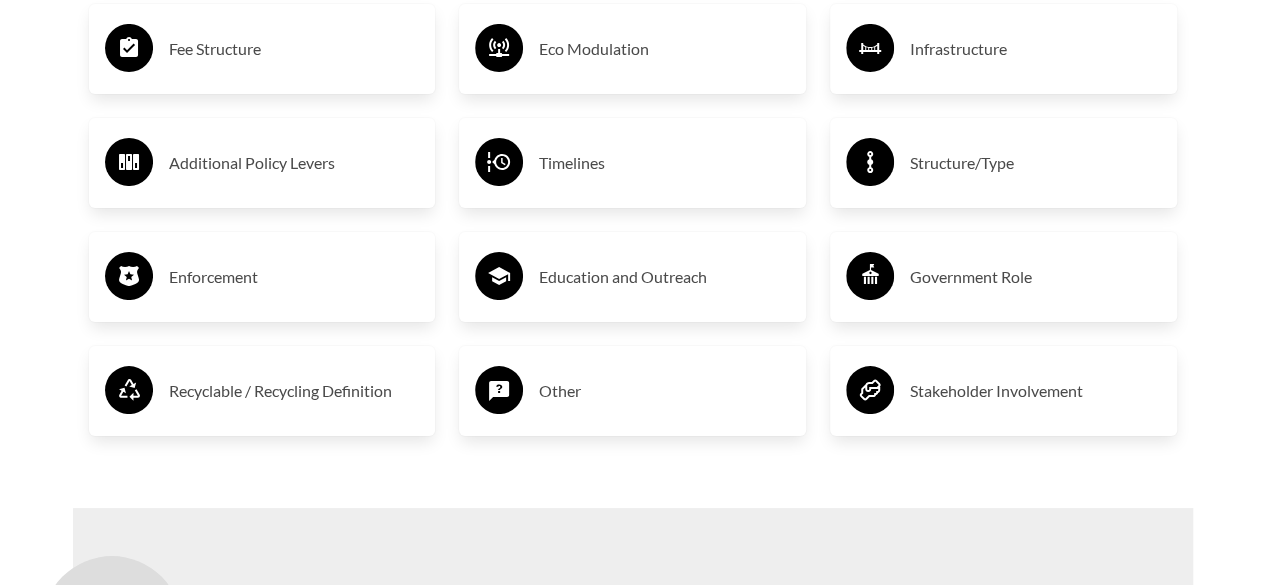 click on "Other" at bounding box center (664, 391) 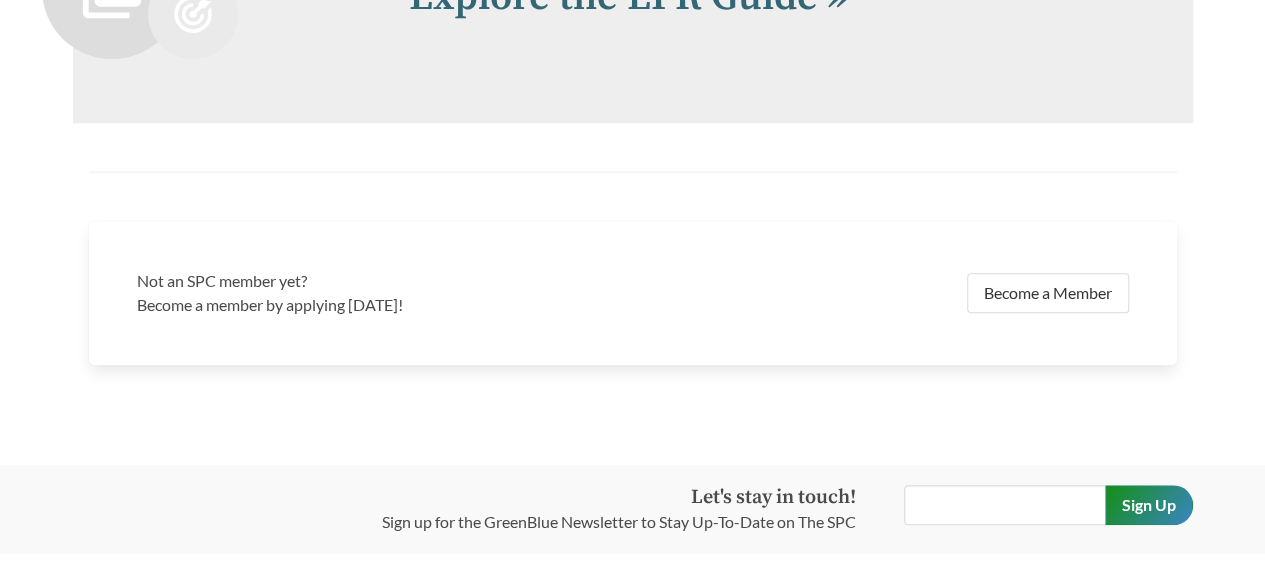 scroll, scrollTop: 4200, scrollLeft: 0, axis: vertical 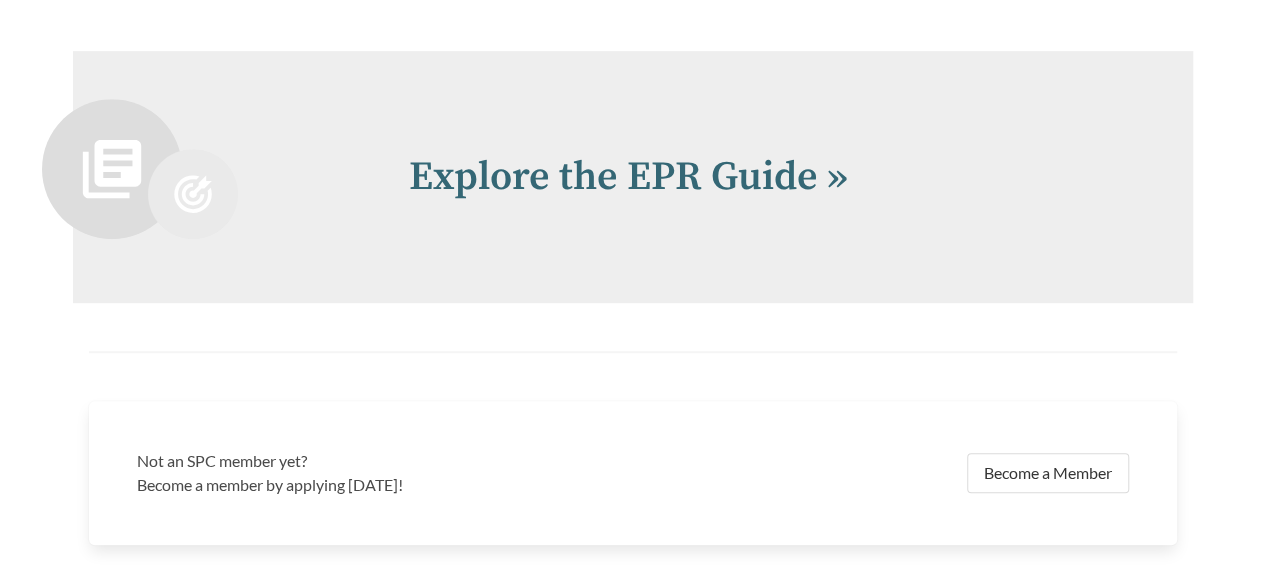 click on "Explore the EPR Guide »" at bounding box center [777, 177] 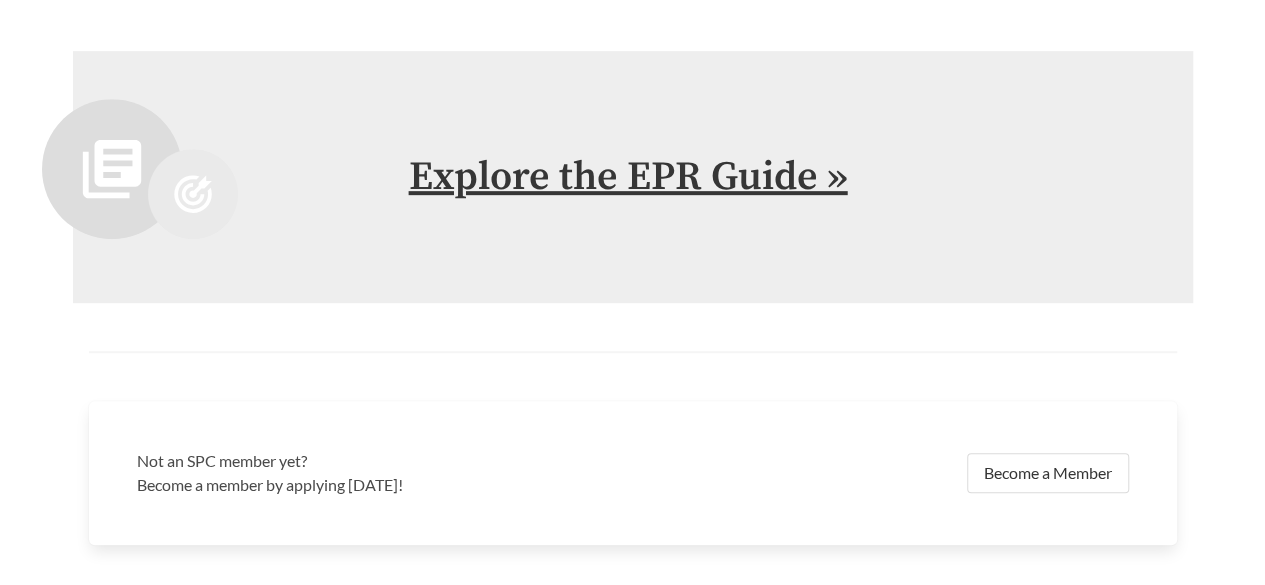 click on "Explore the EPR Guide »" at bounding box center [628, 177] 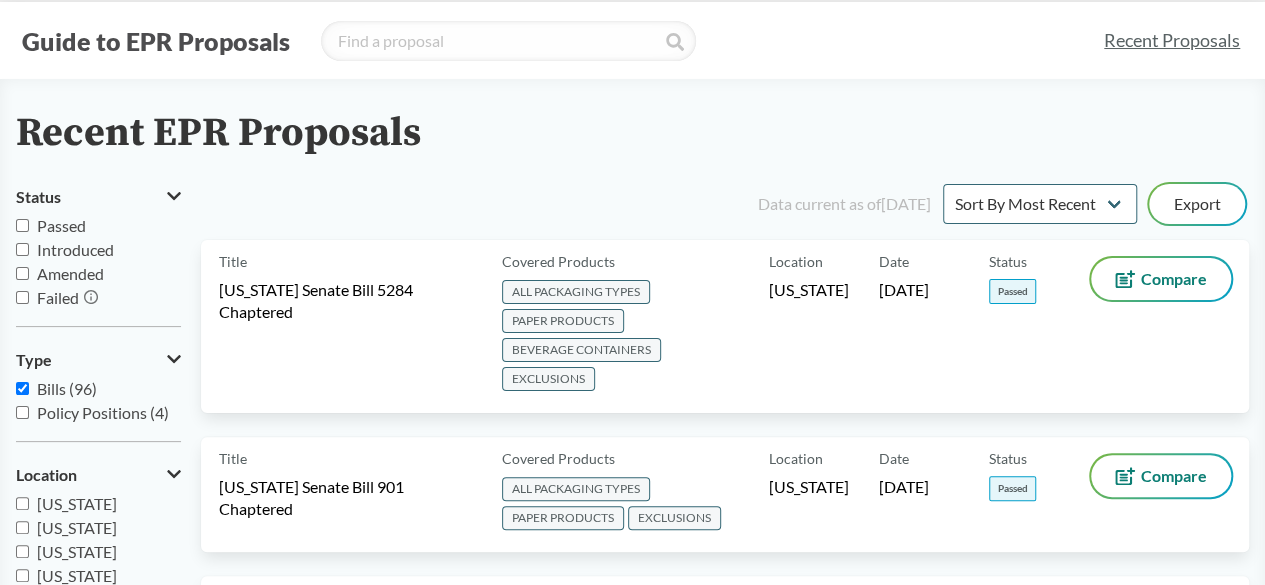 scroll, scrollTop: 0, scrollLeft: 0, axis: both 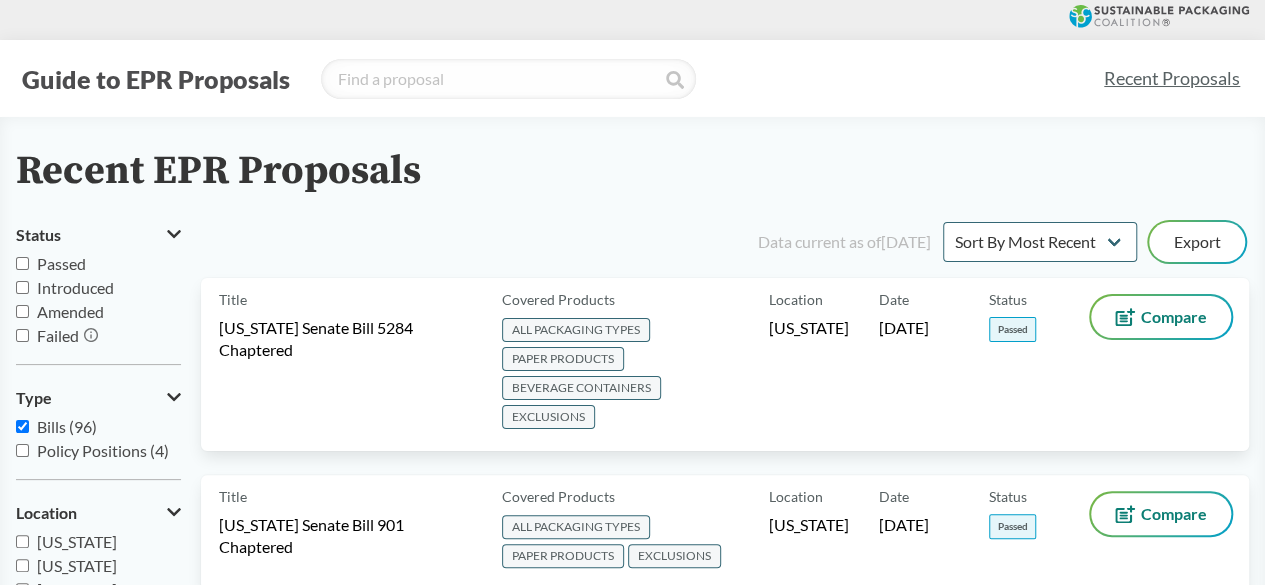 click on "Passed" at bounding box center (98, 264) 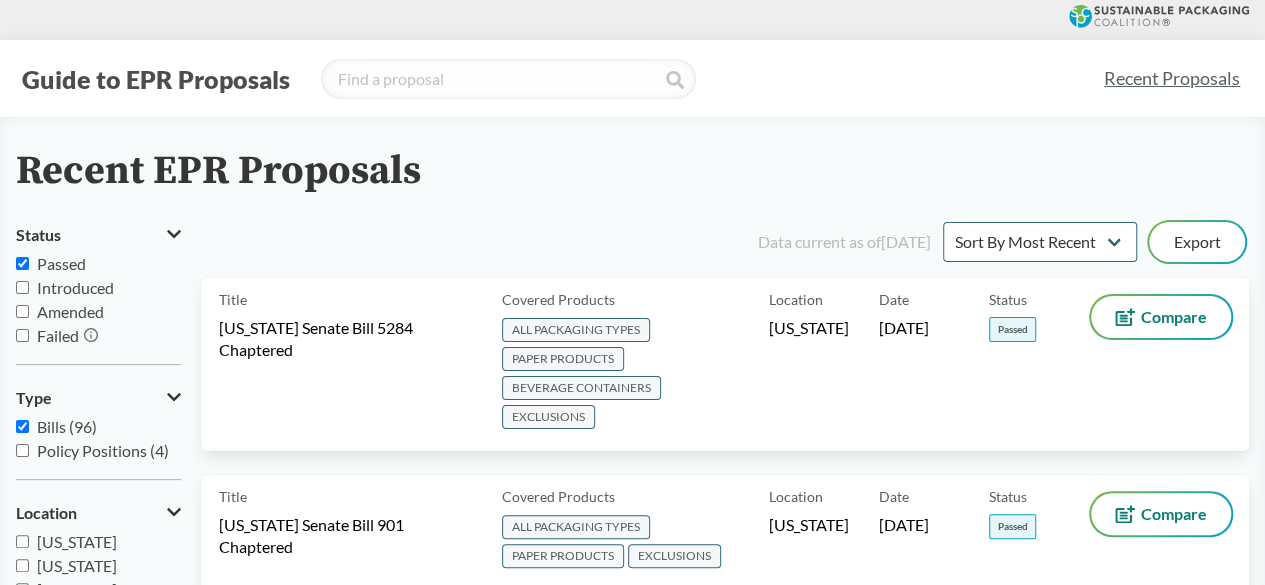 checkbox on "true" 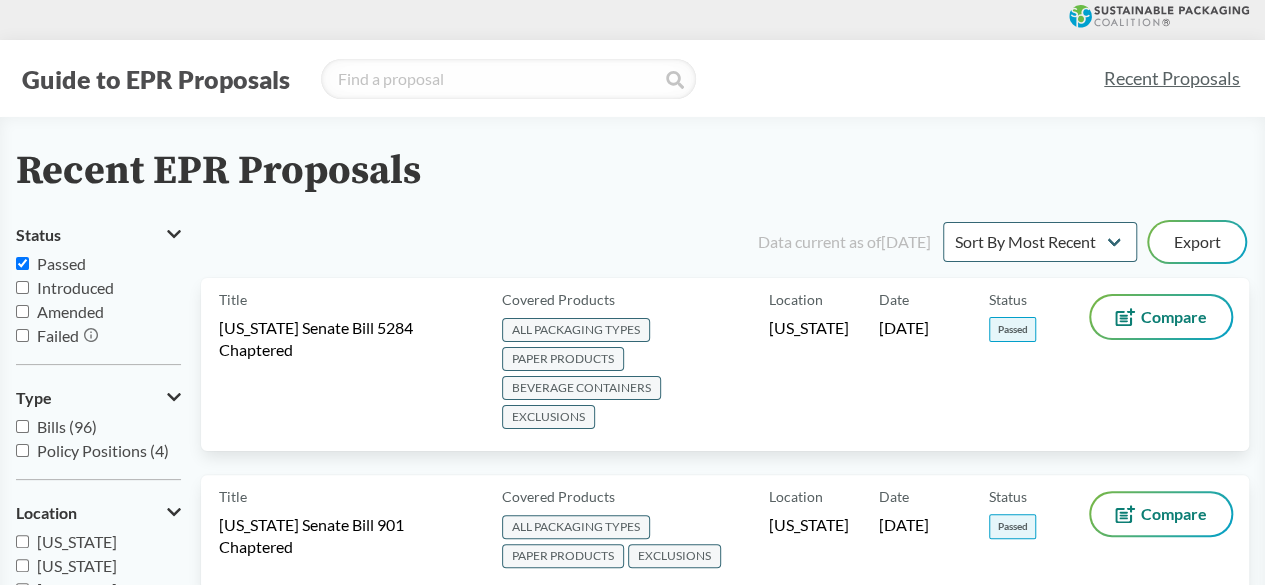 checkbox on "false" 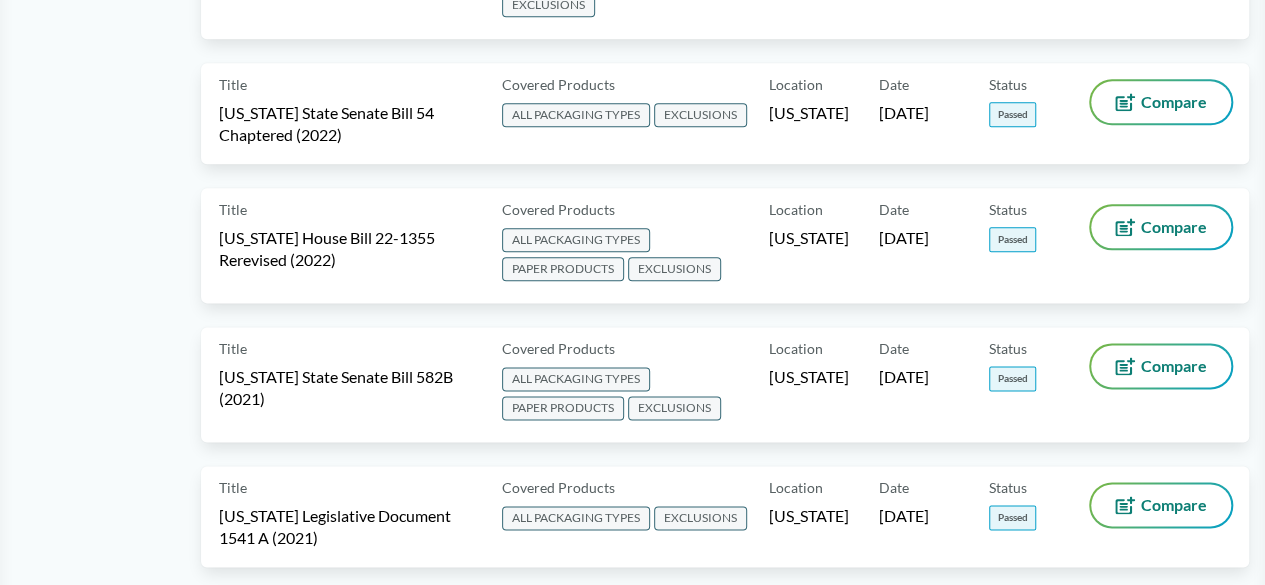 scroll, scrollTop: 1124, scrollLeft: 0, axis: vertical 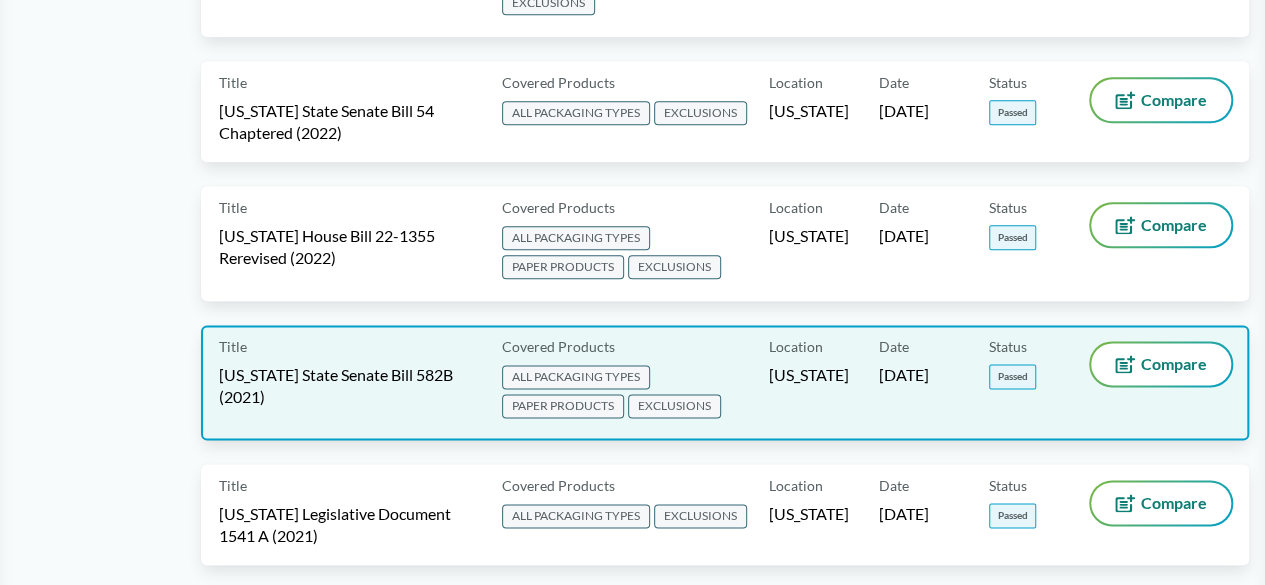 click on "[US_STATE] State Senate Bill 582B (2021)" at bounding box center (348, 386) 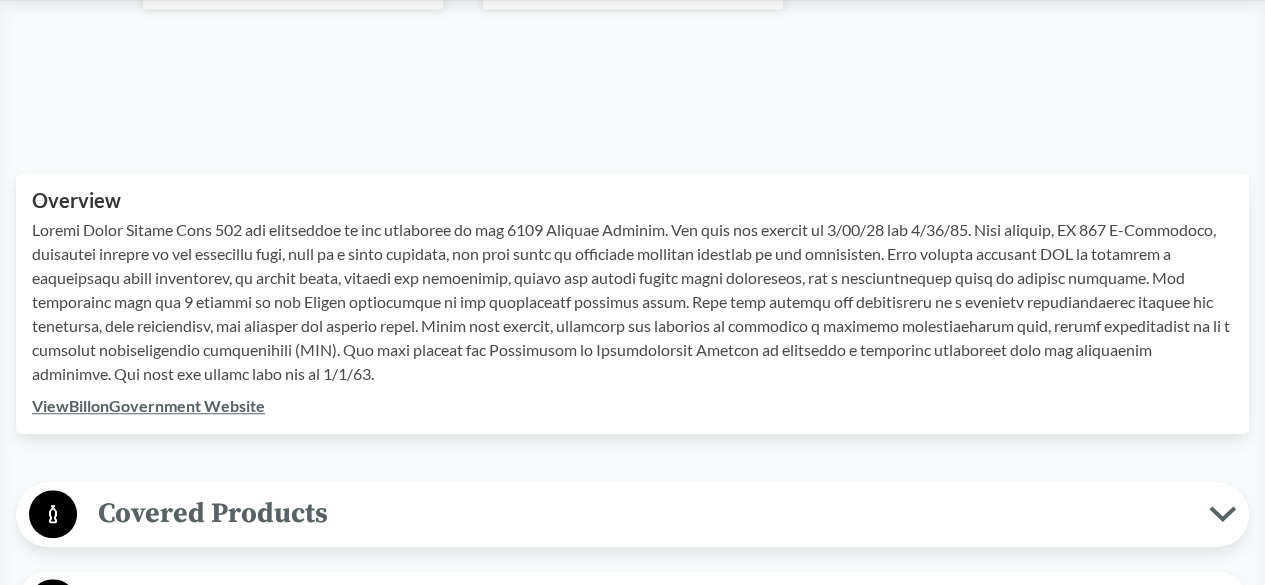 scroll, scrollTop: 481, scrollLeft: 0, axis: vertical 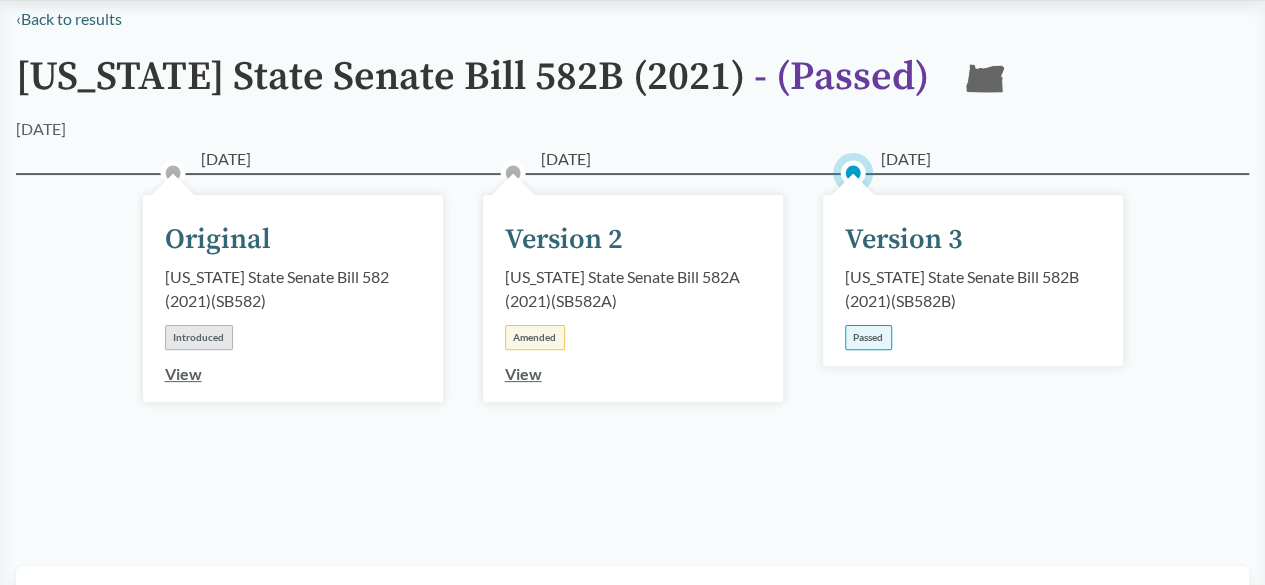 click on "[US_STATE] State Senate Bill 582B (2021)  ( SB582B )" at bounding box center [973, 289] 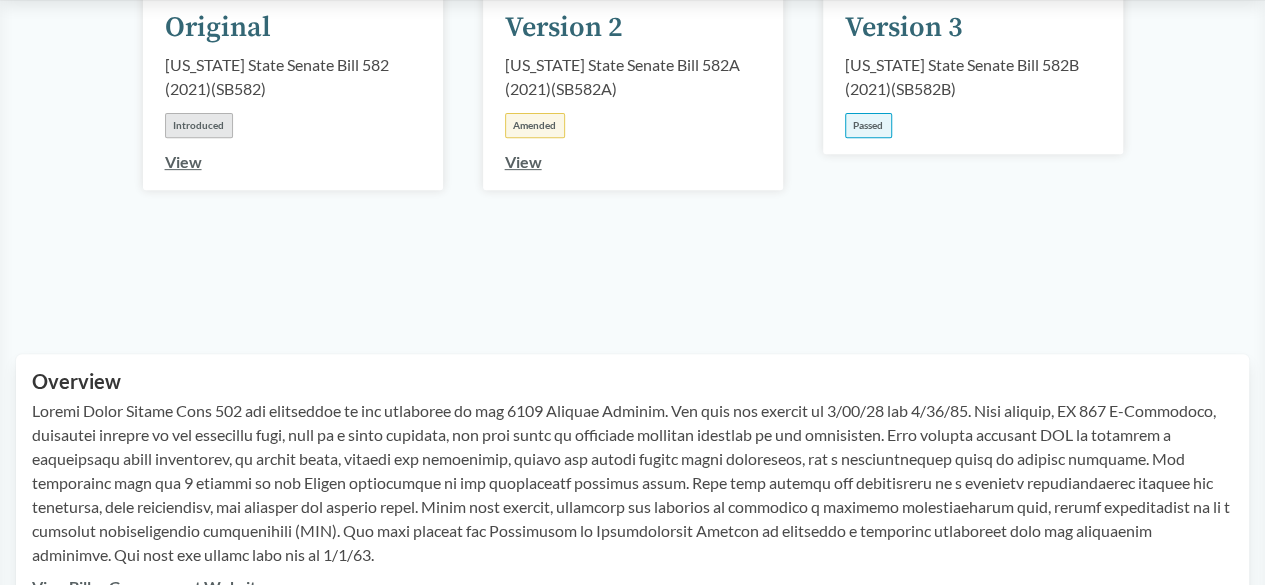 scroll, scrollTop: 370, scrollLeft: 0, axis: vertical 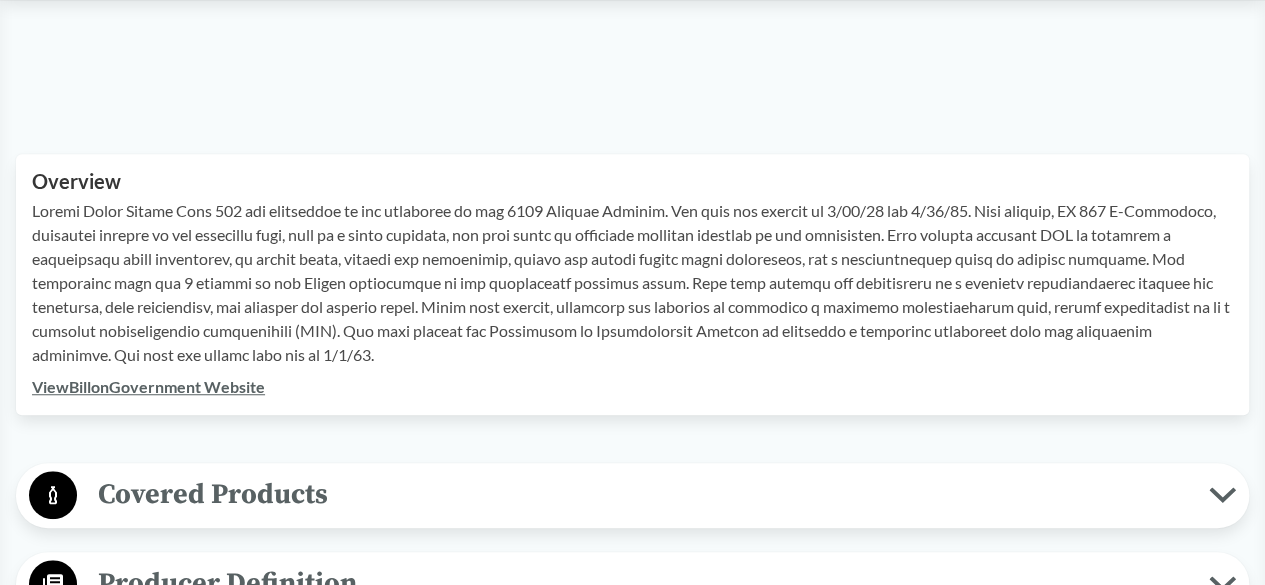 click on "View  Bill  on  Government Website" at bounding box center [148, 386] 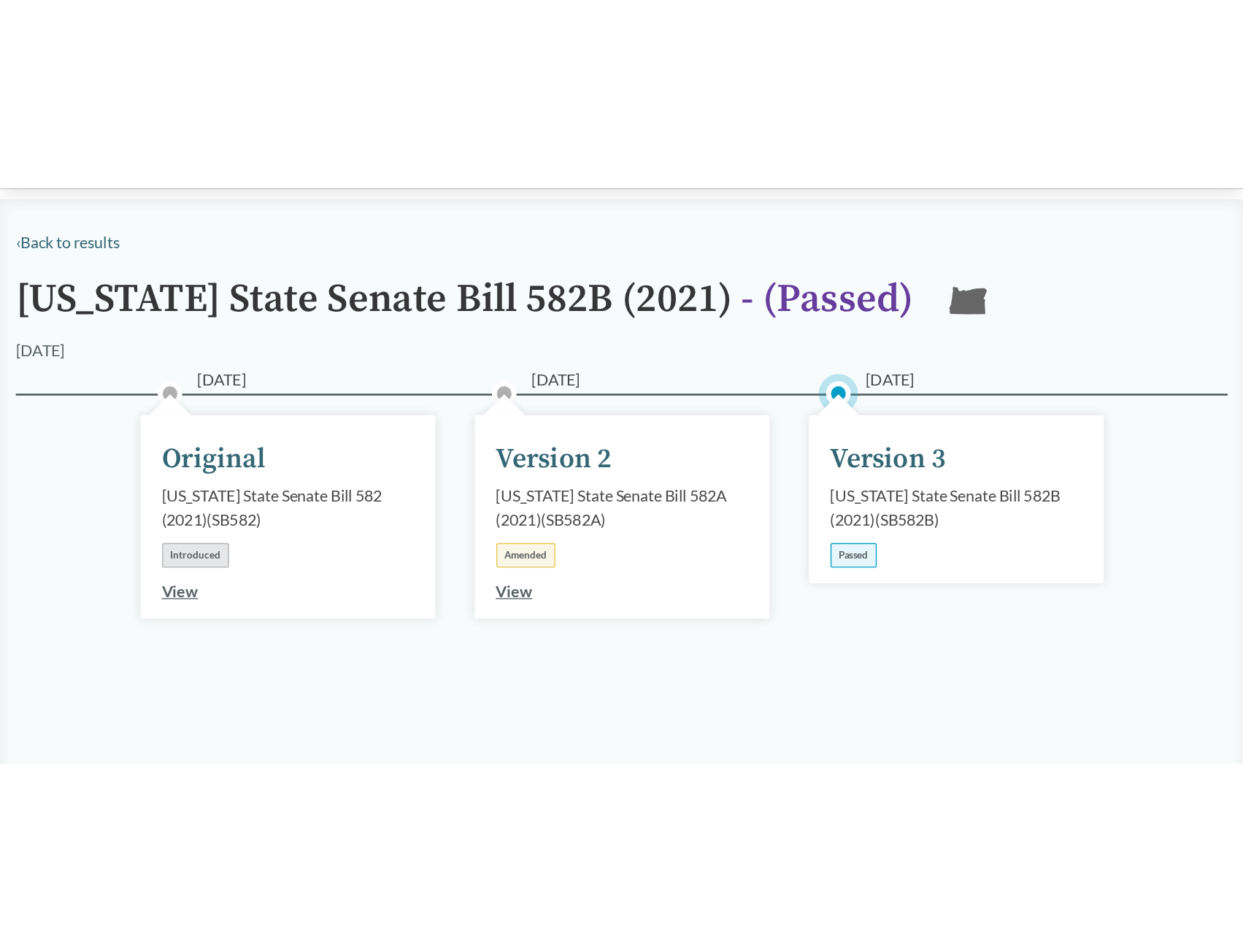 scroll, scrollTop: 0, scrollLeft: 0, axis: both 